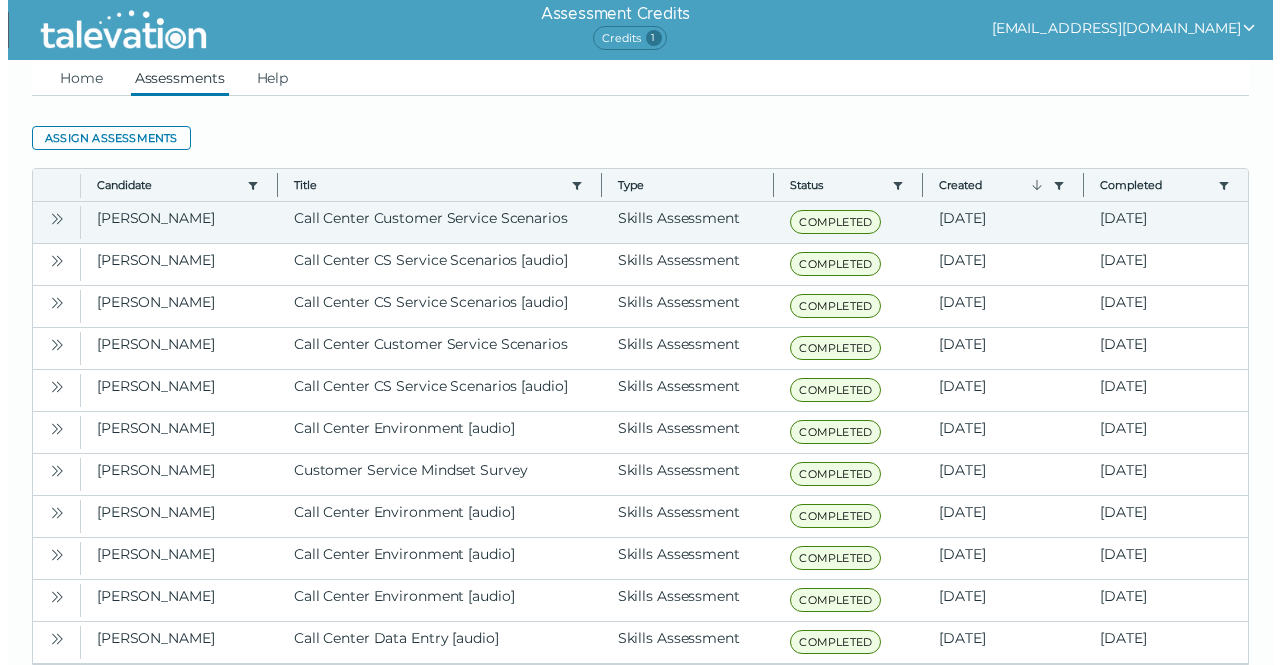 scroll, scrollTop: 0, scrollLeft: 0, axis: both 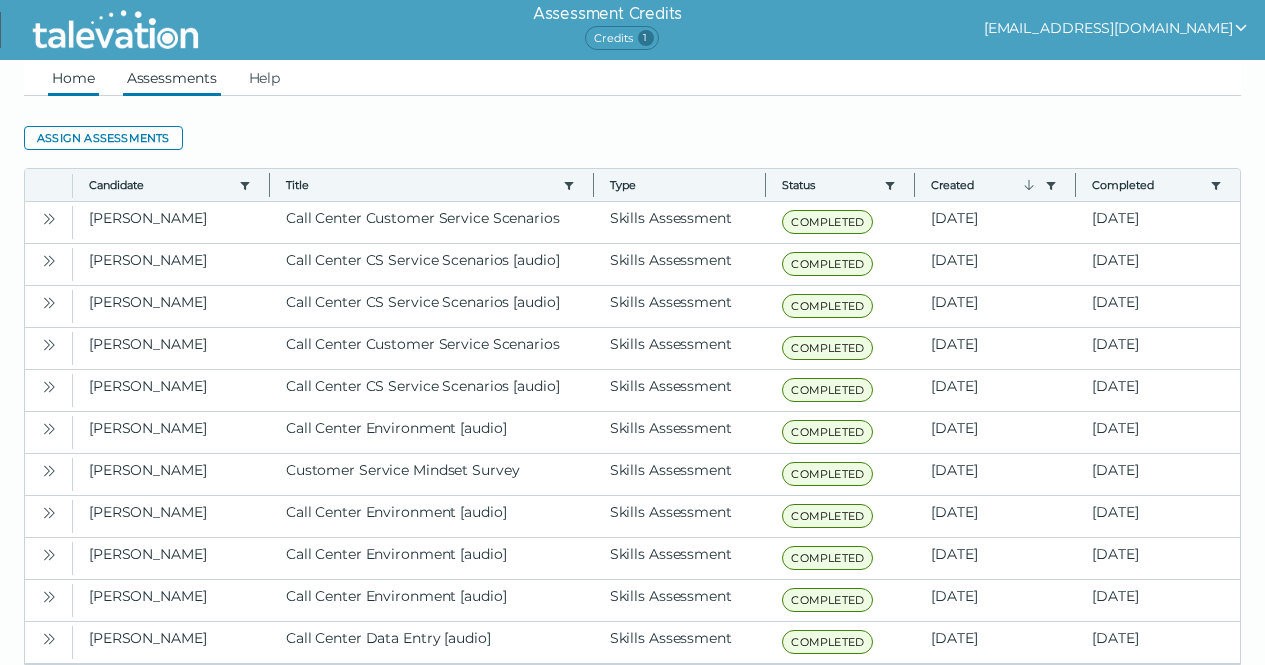 click on "Home" at bounding box center (73, 78) 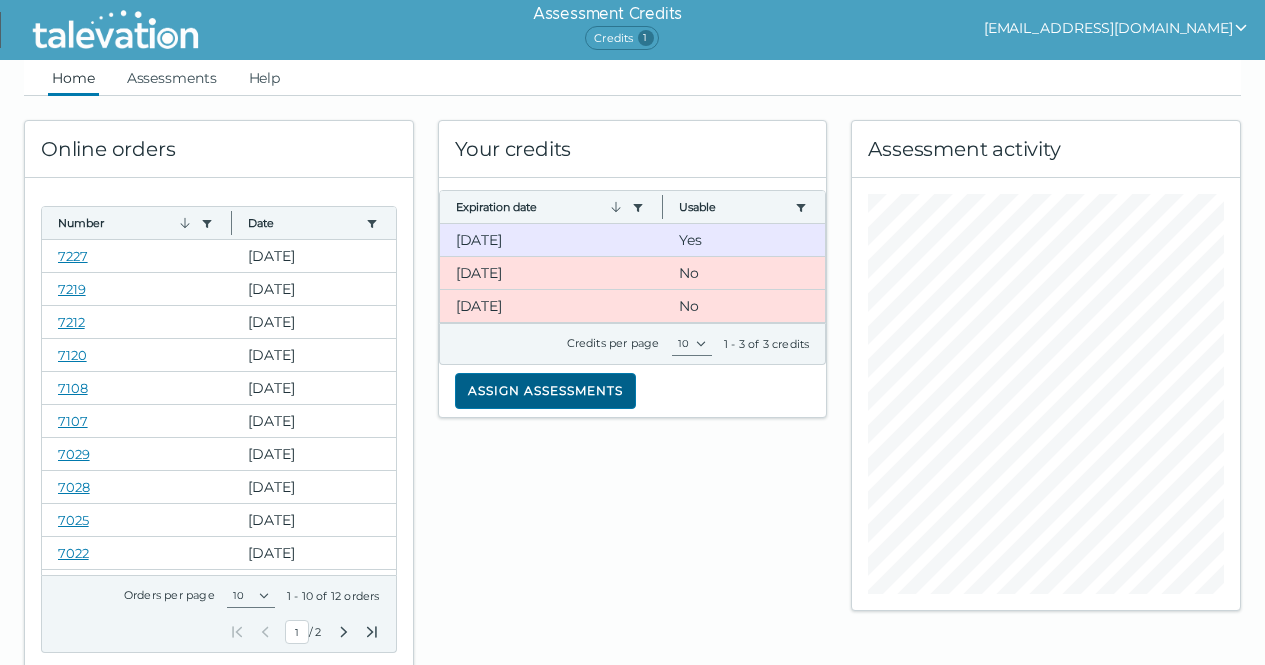 click on "Assign assessments" 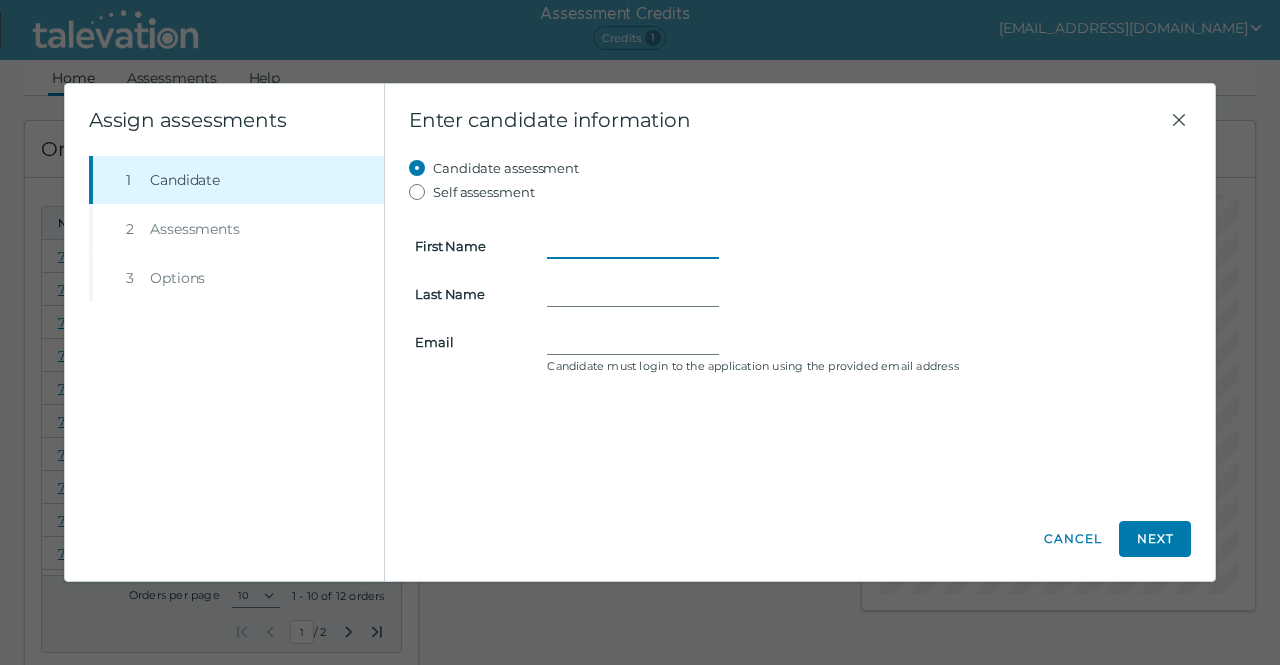 click on "First Name" at bounding box center (633, 246) 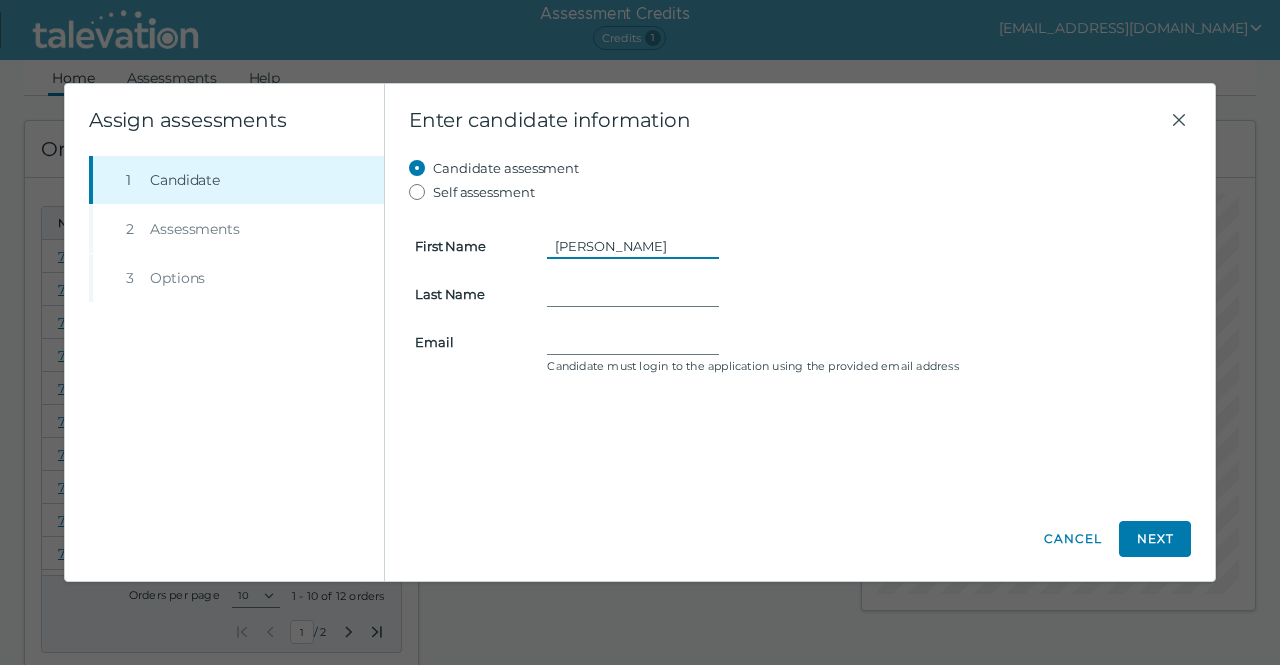 type on "Shayna" 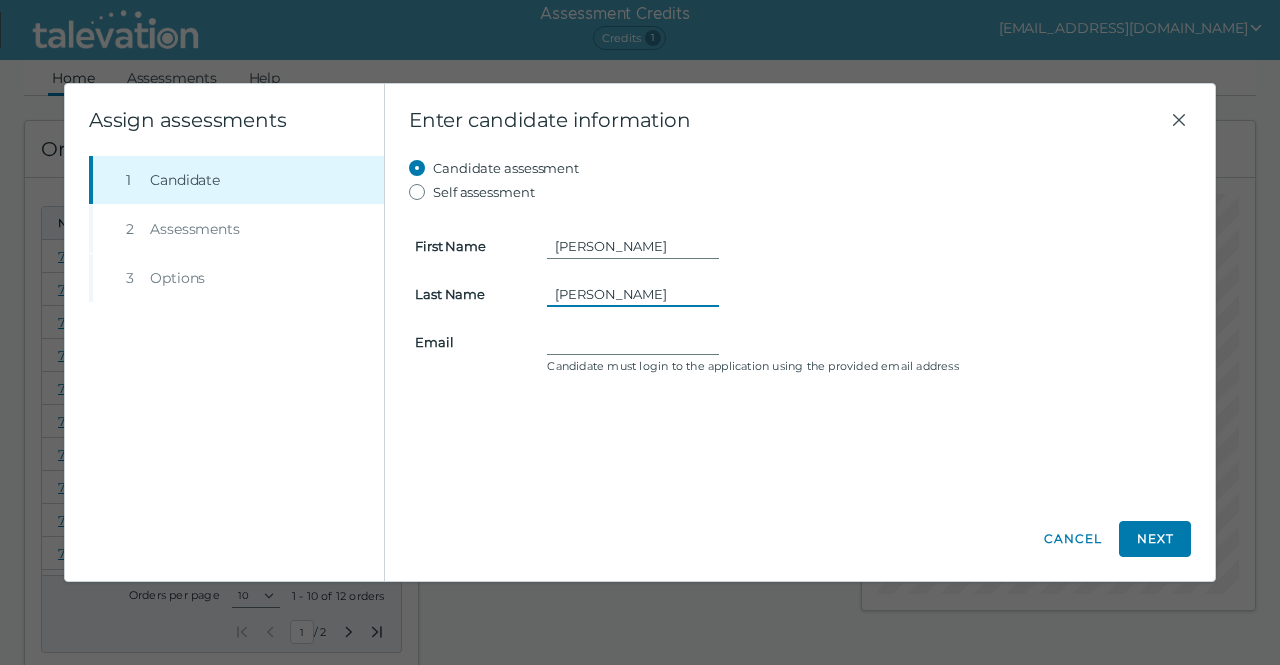 type on "Muffoletto" 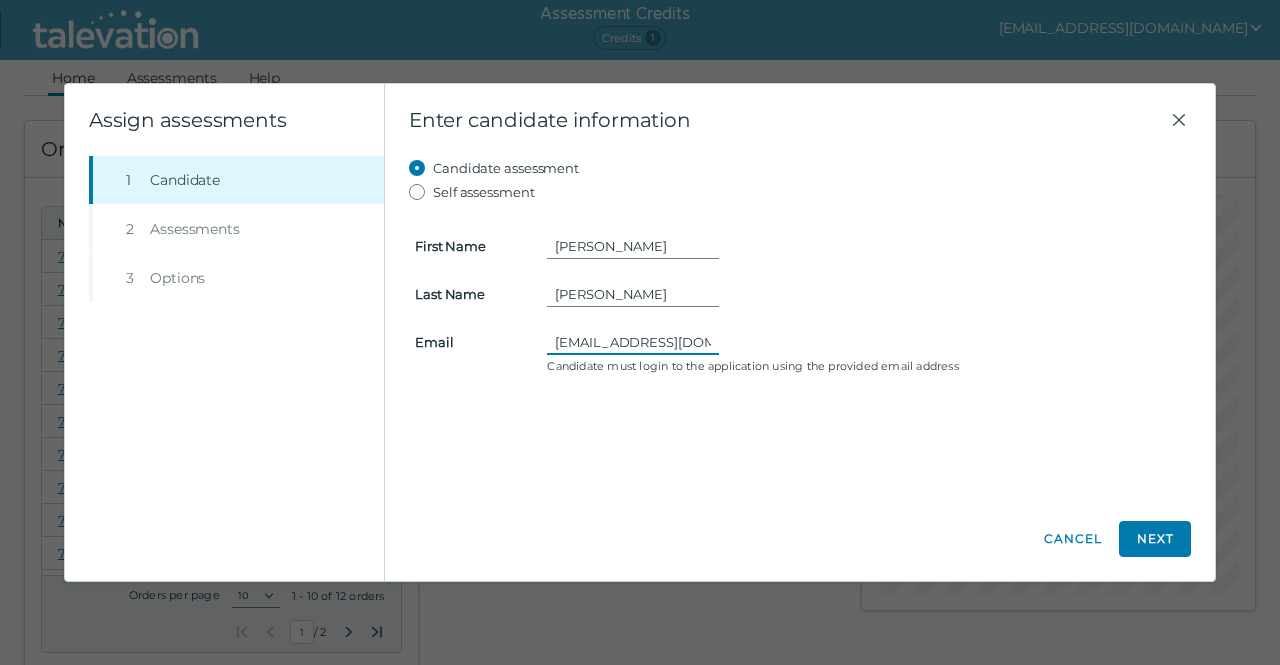 scroll, scrollTop: 0, scrollLeft: 25, axis: horizontal 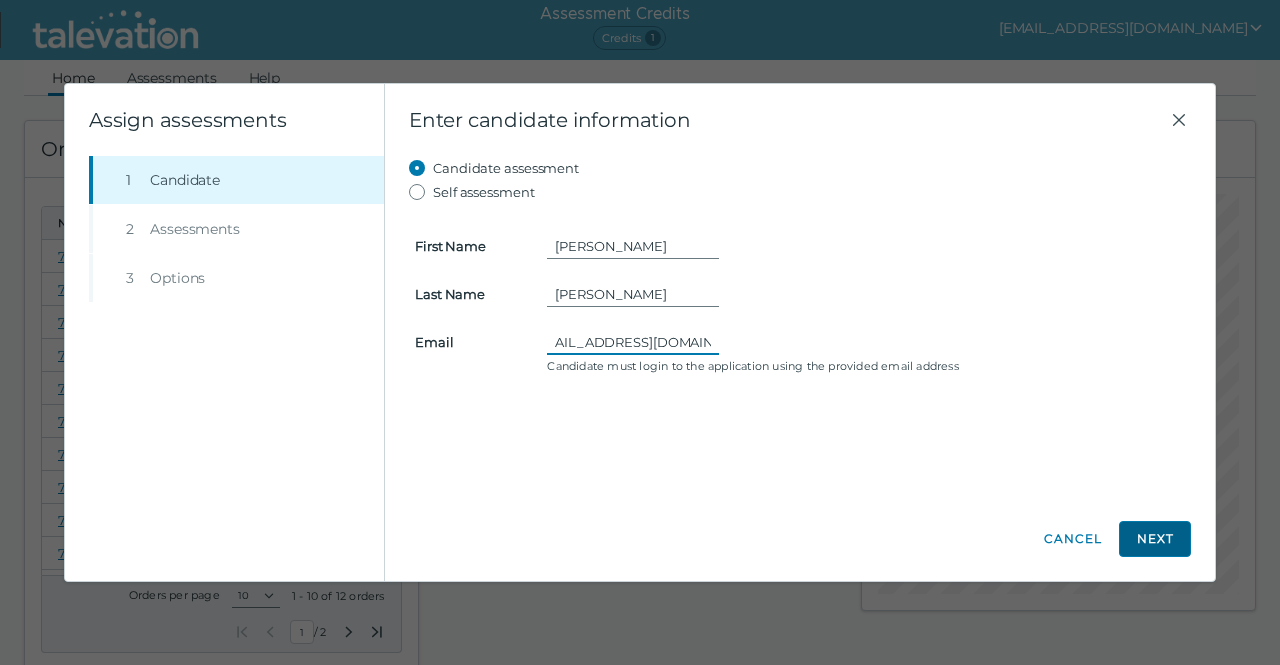 type on "shaynaburkee@icloud.com" 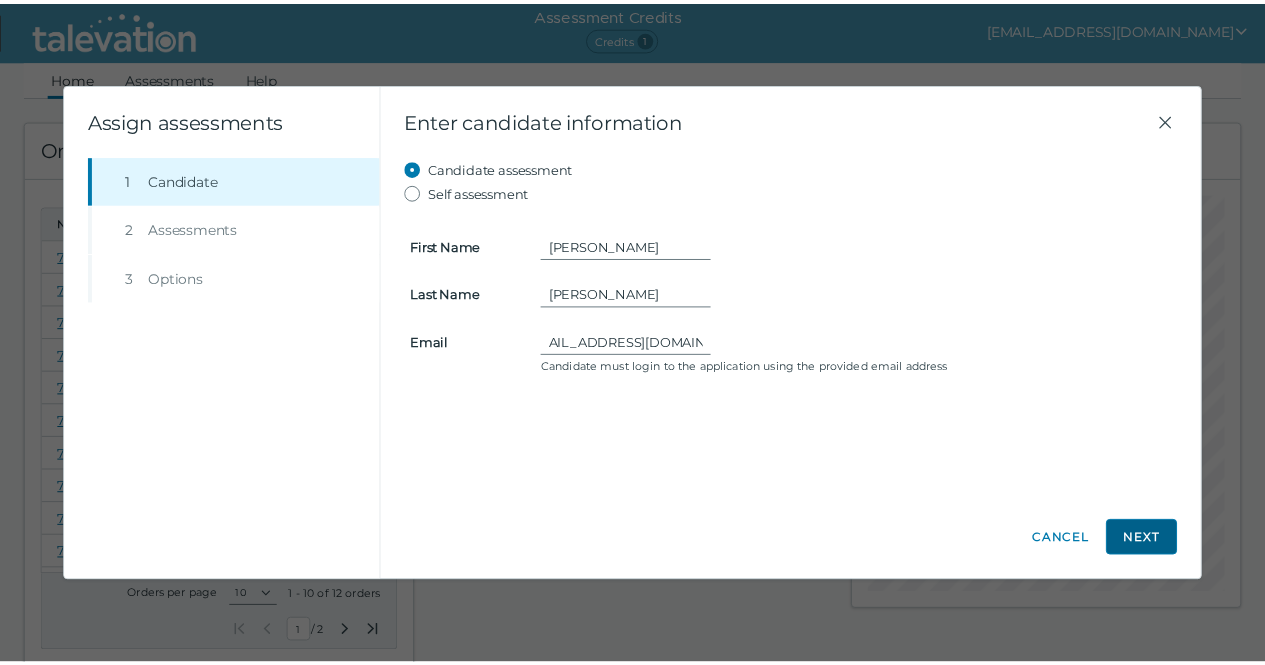 scroll, scrollTop: 0, scrollLeft: 0, axis: both 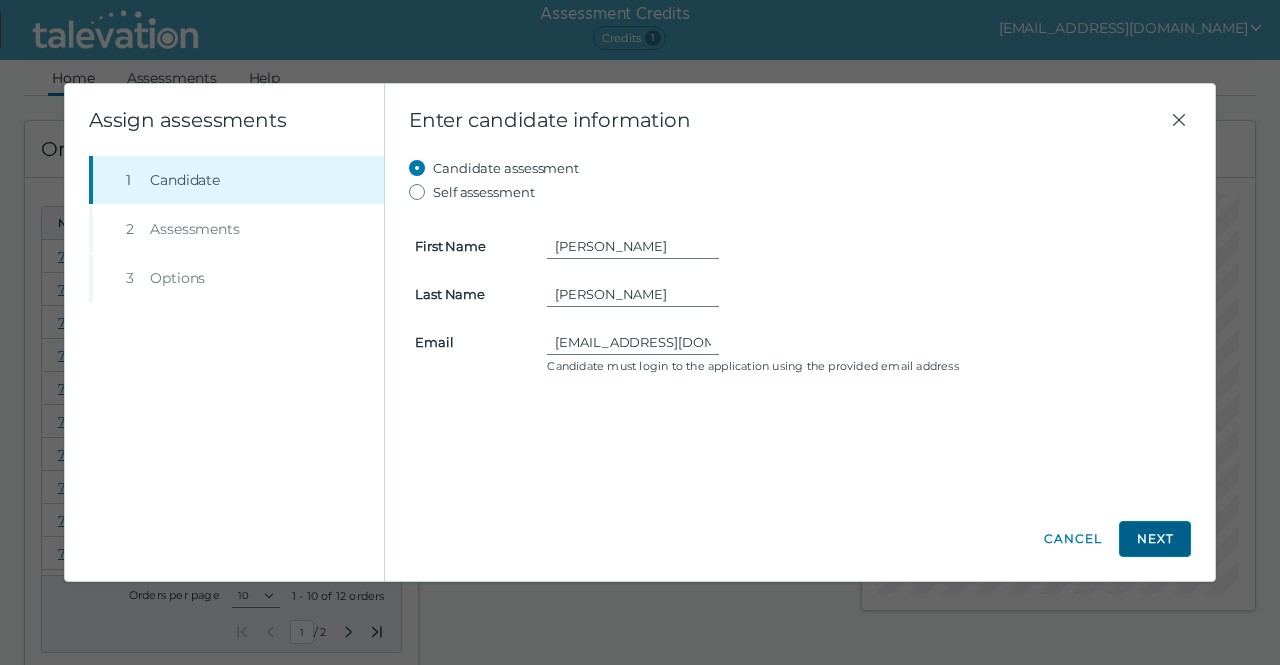 click on "Next" 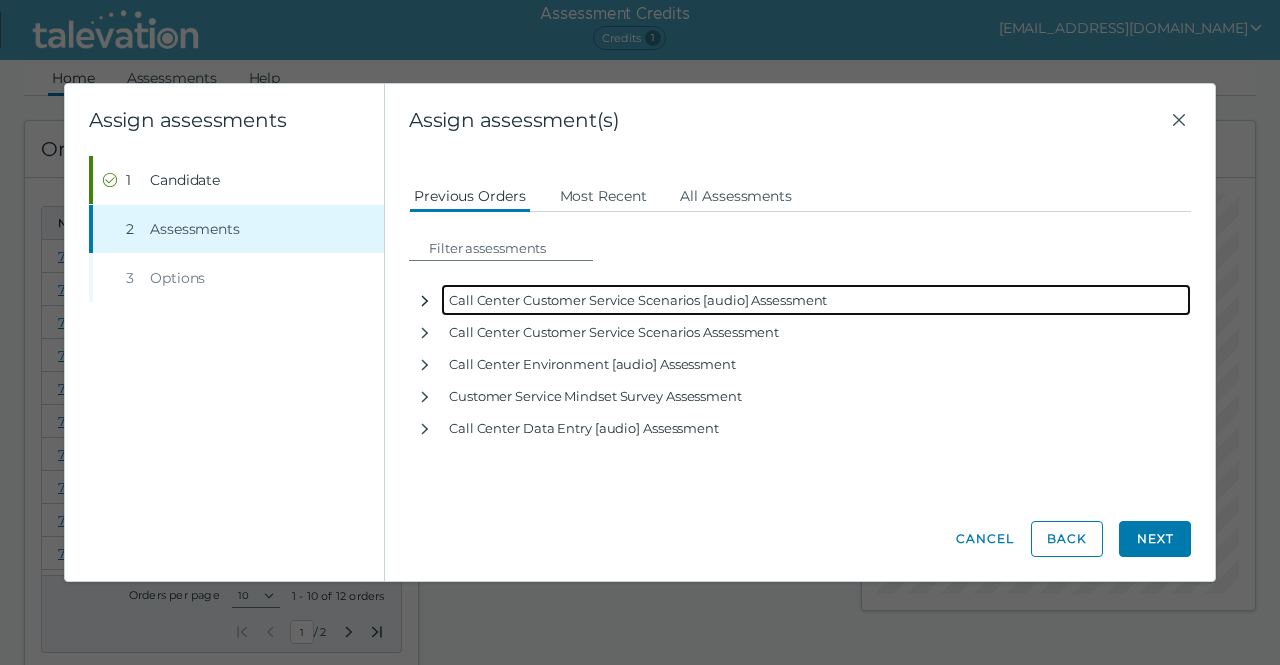 click 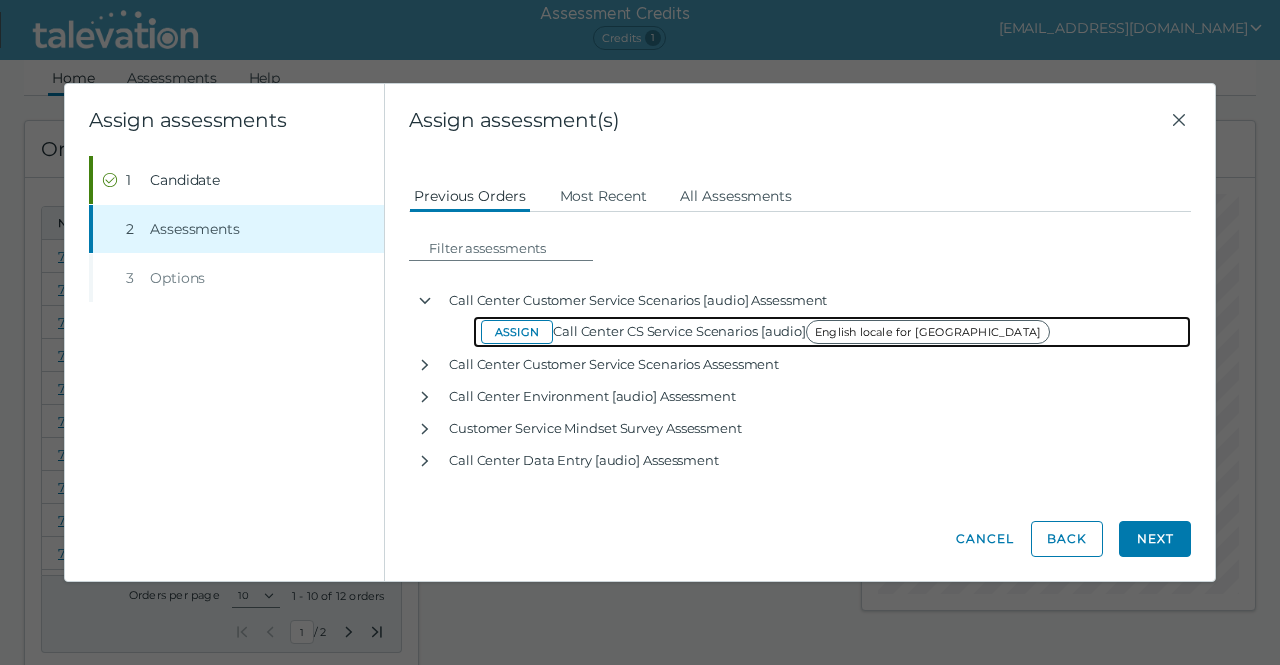 click on "Assign" at bounding box center (517, 332) 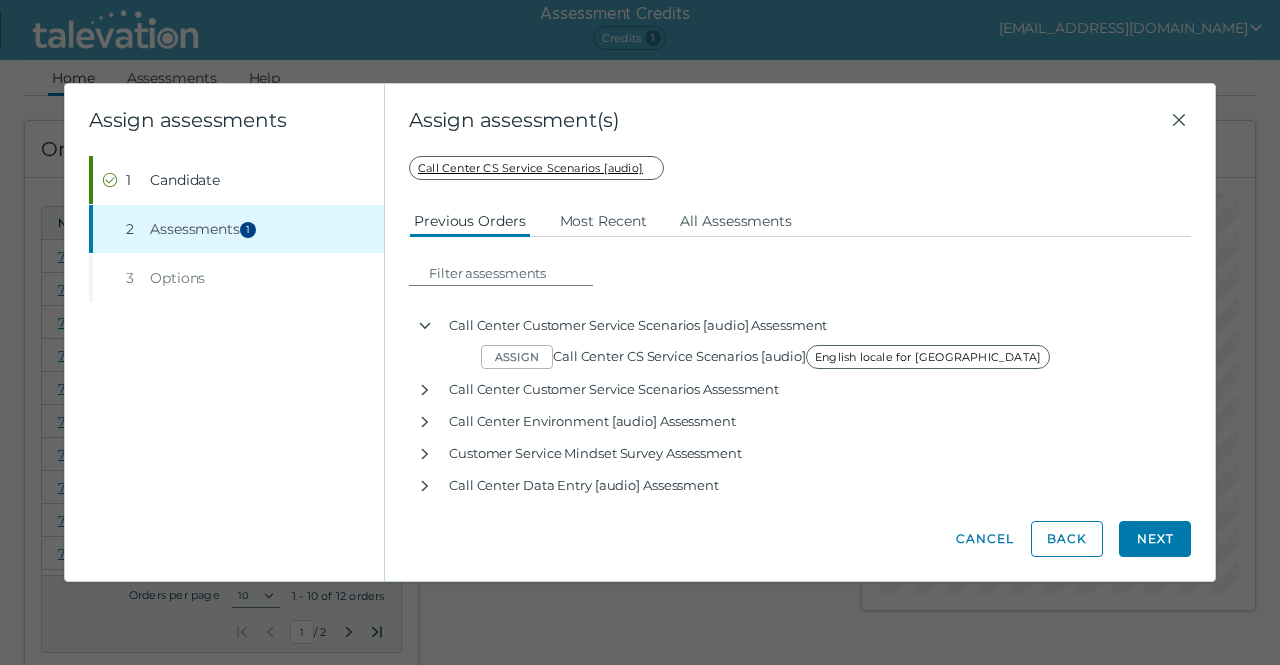 click on "Next" 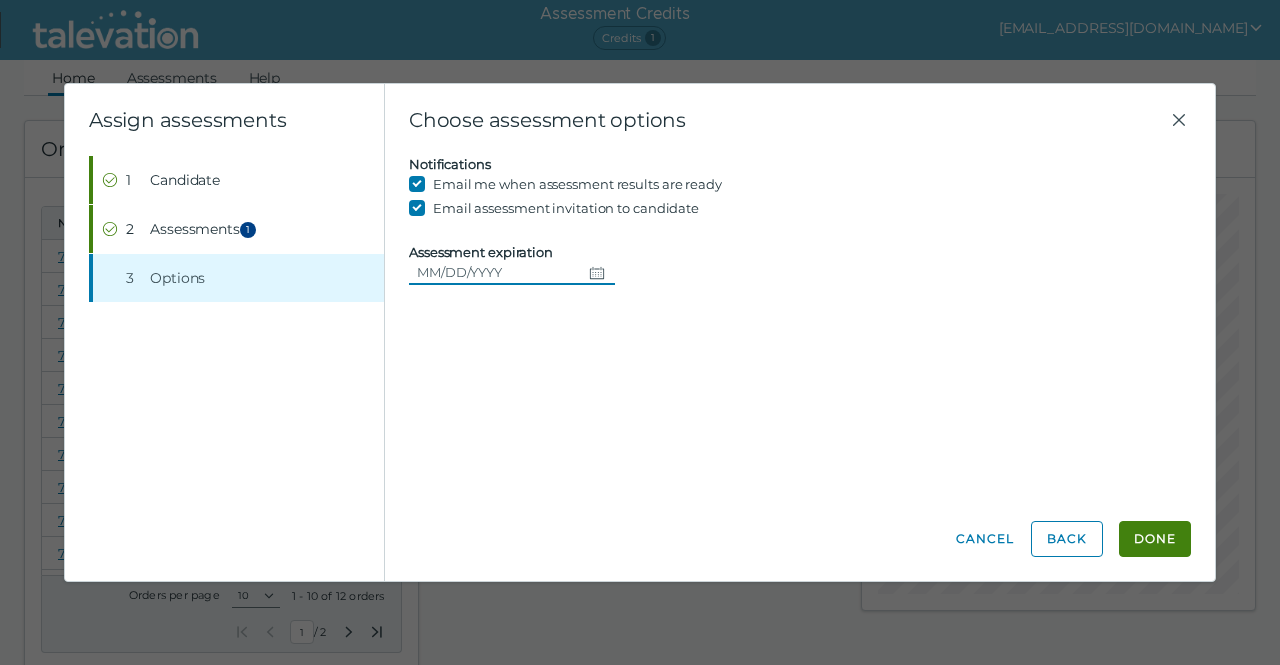 click 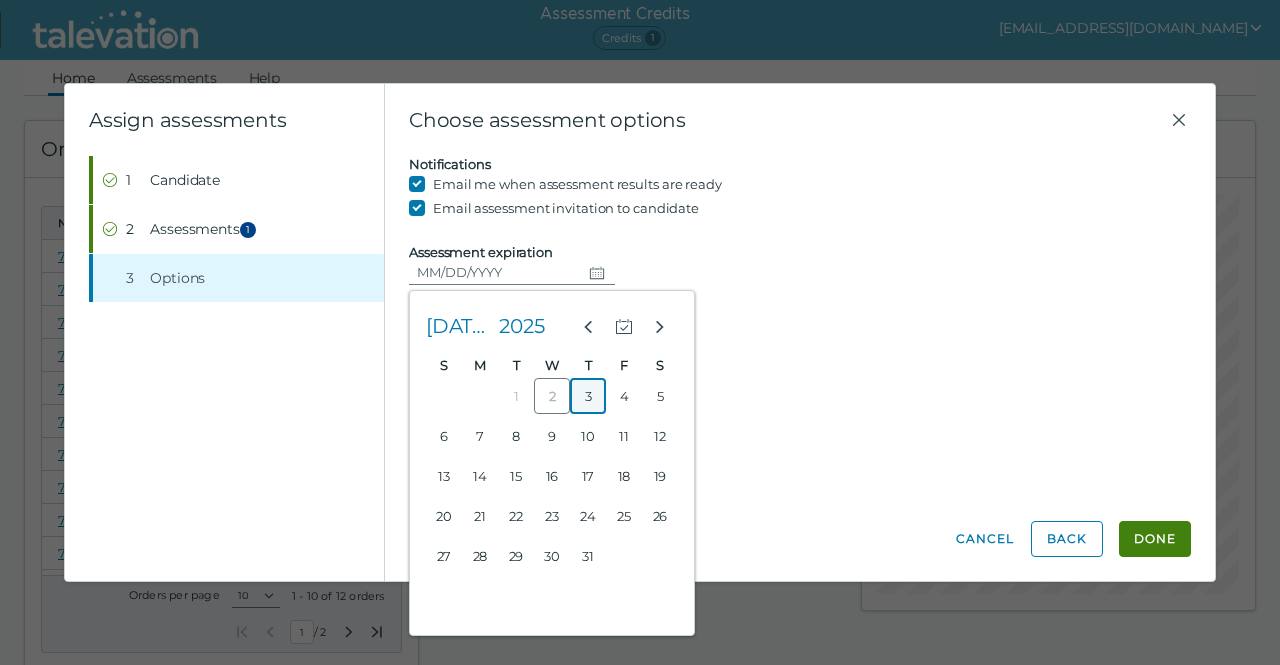 click on "3" 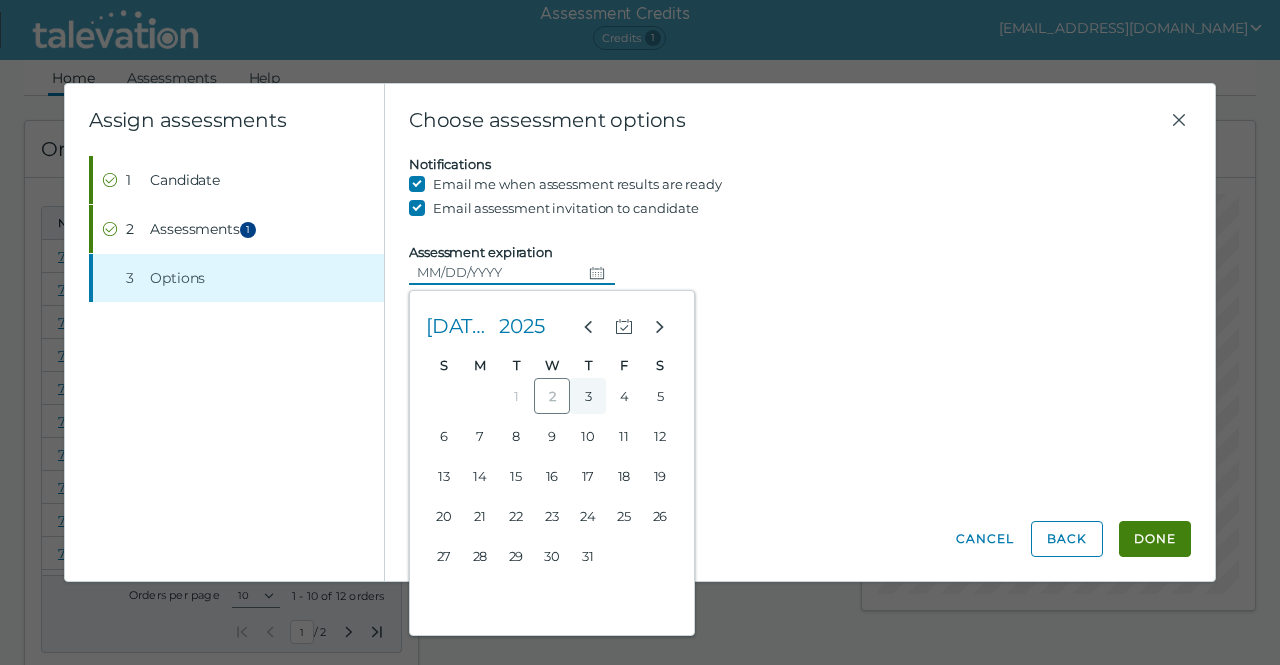 type on "07/03/2025" 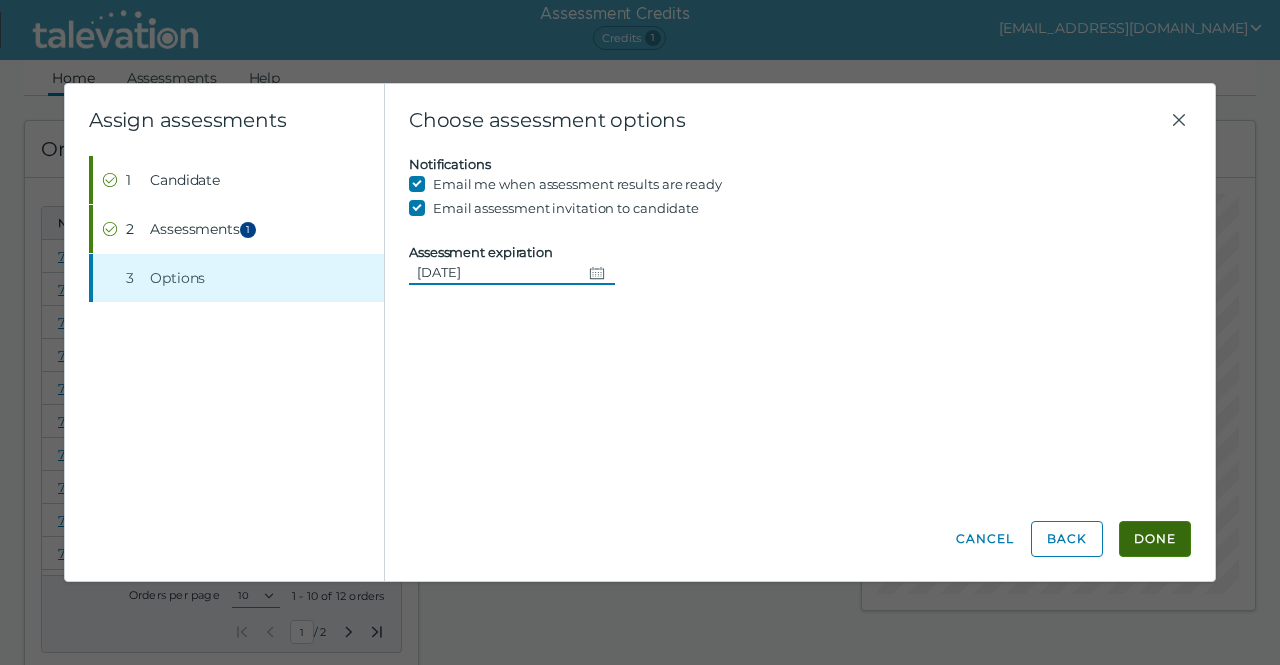 click on "Done" 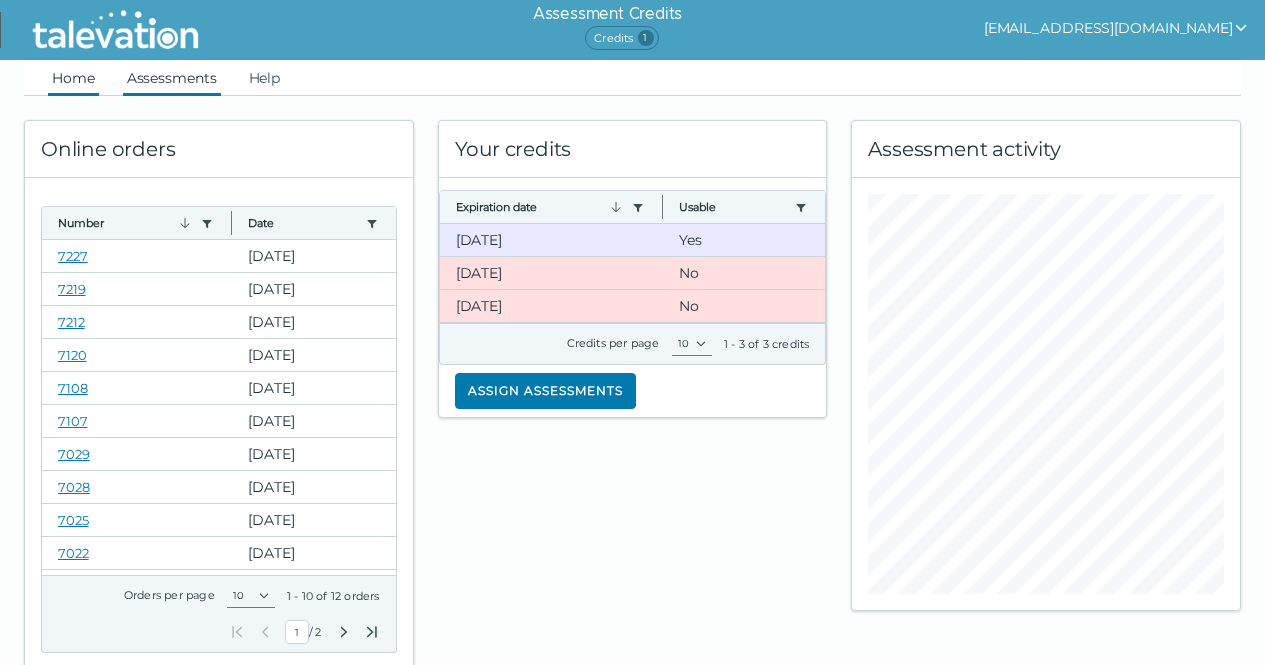 click on "Assessments" at bounding box center [172, 78] 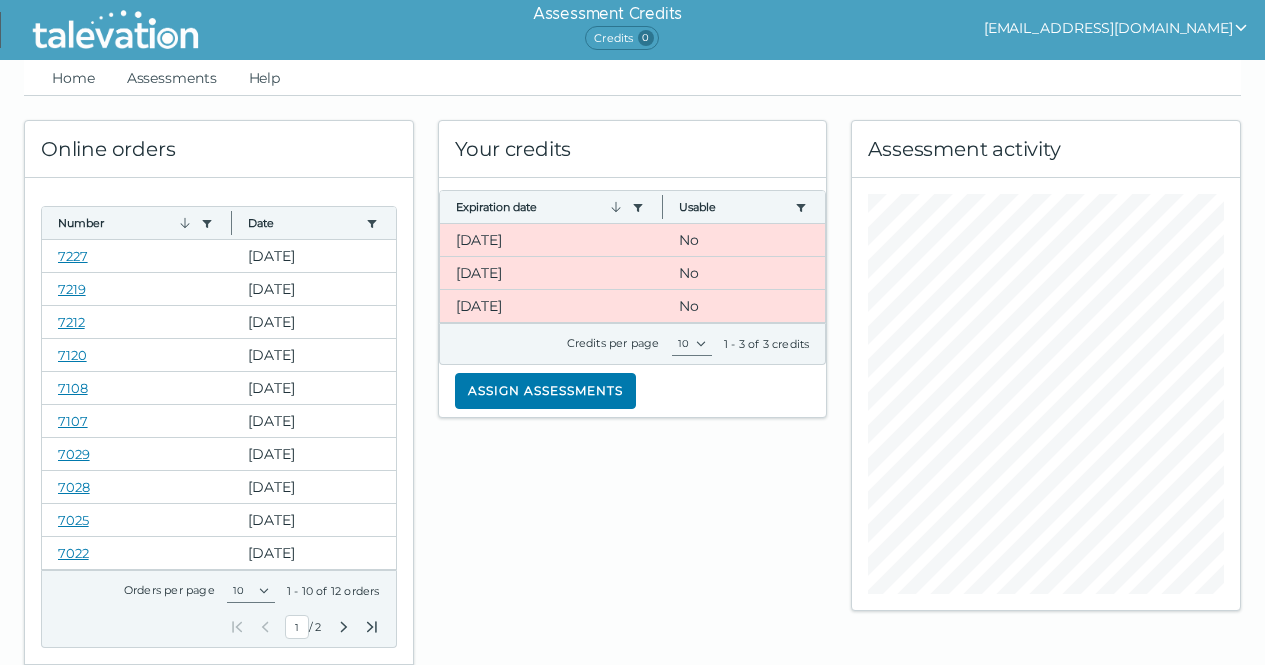 scroll, scrollTop: 0, scrollLeft: 0, axis: both 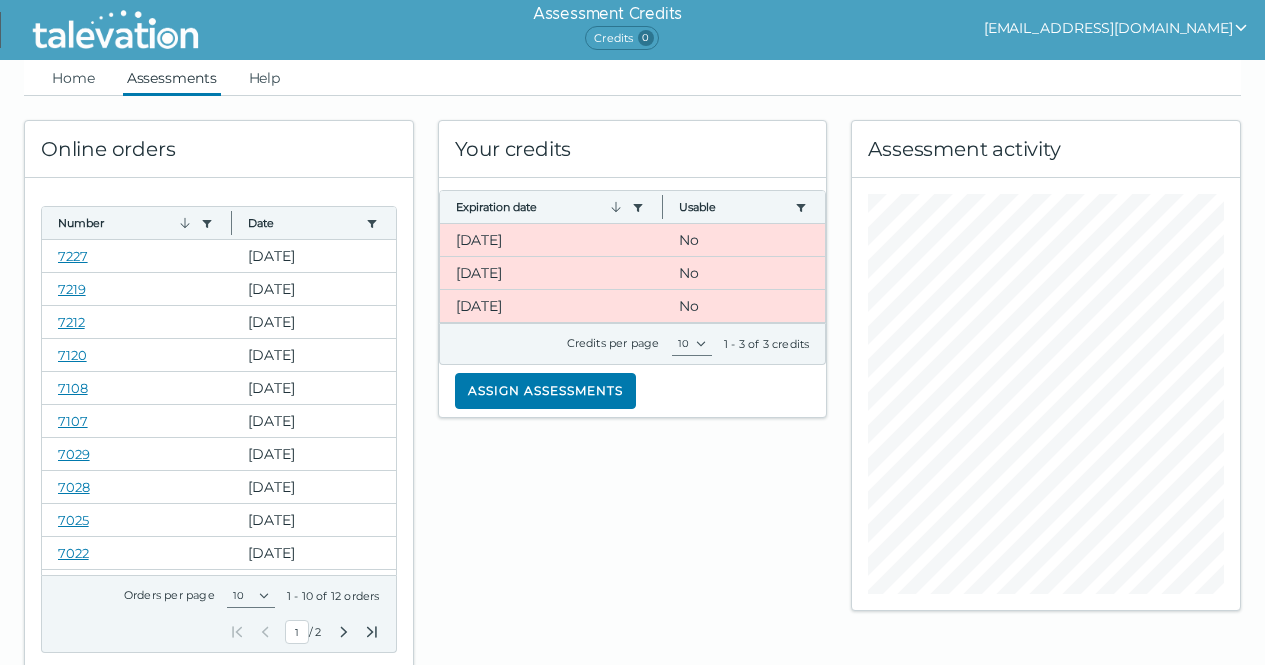 click on "Assessments" at bounding box center [172, 78] 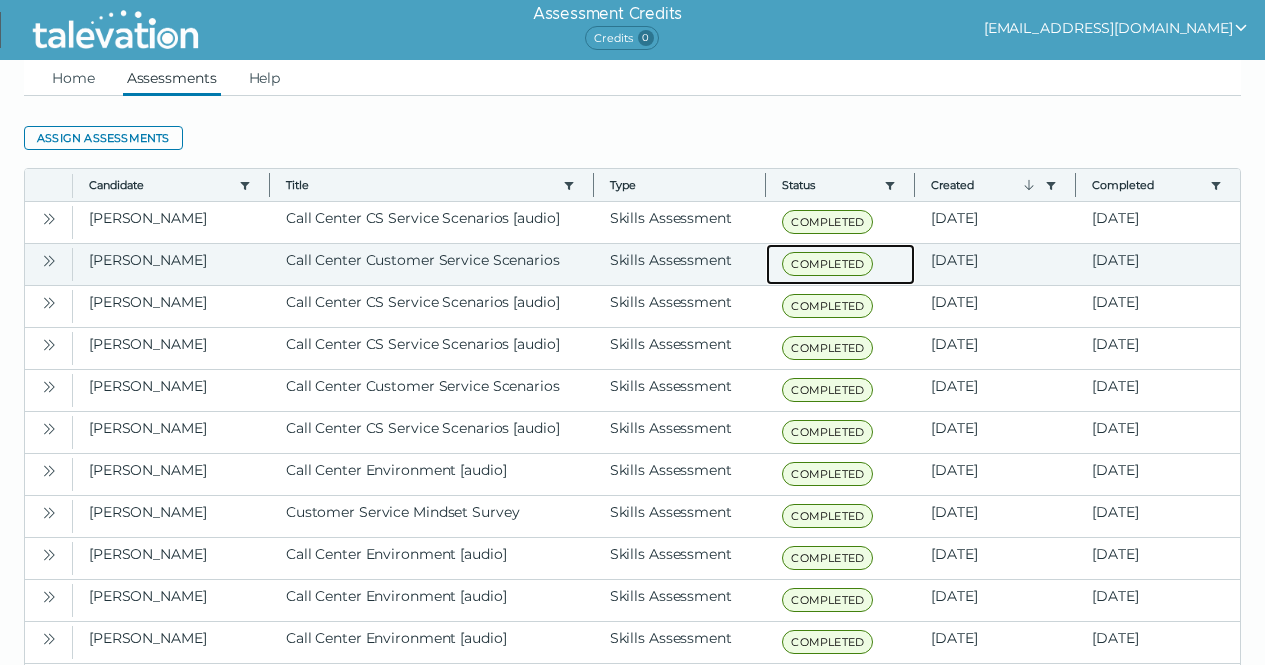 click on "COMPLETED" 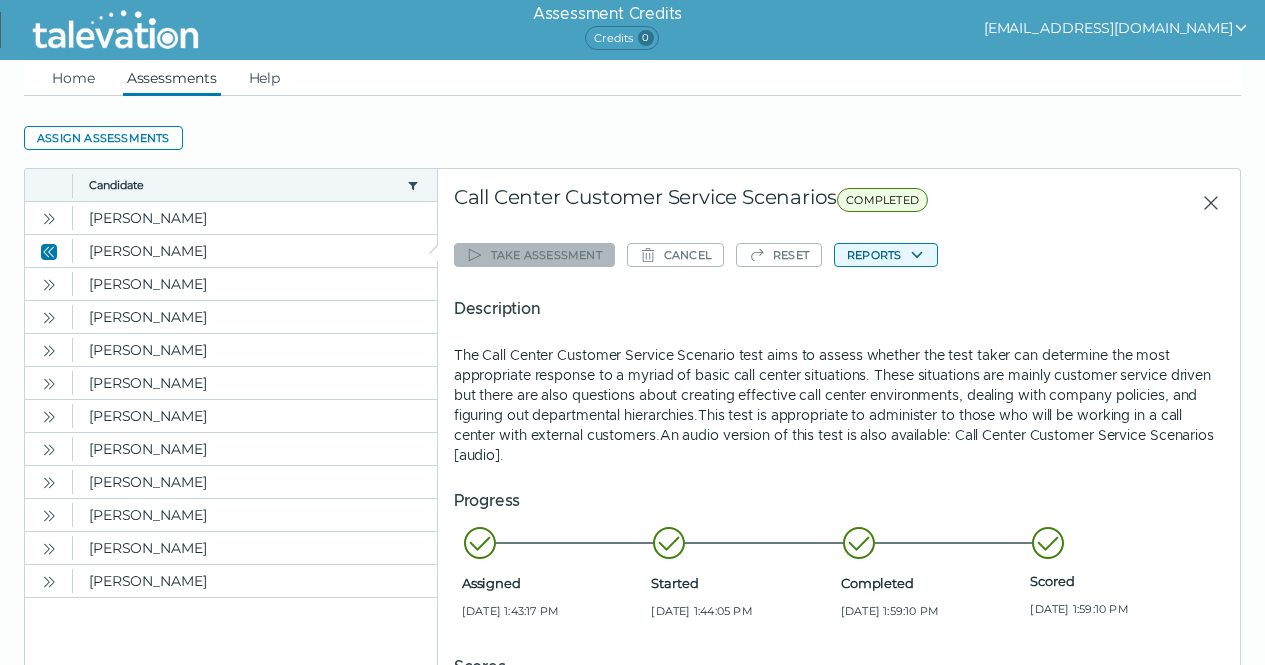 click on "Reports" 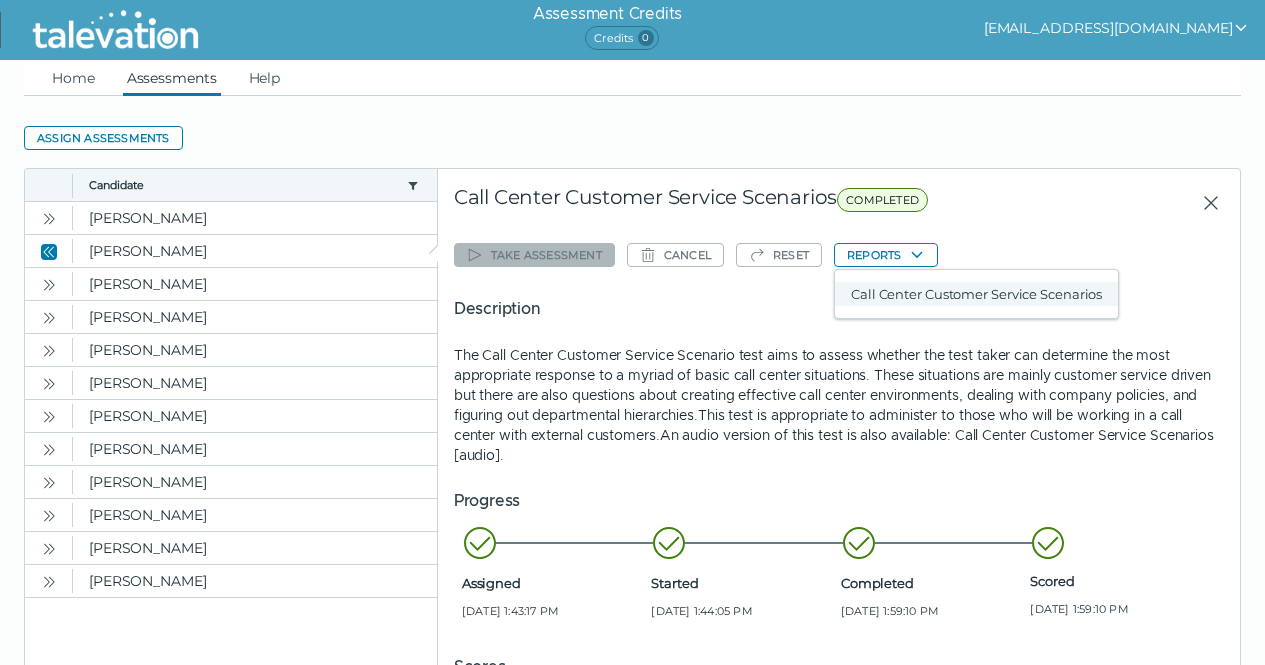 click on "Call Center Customer Service Scenarios" at bounding box center (976, 294) 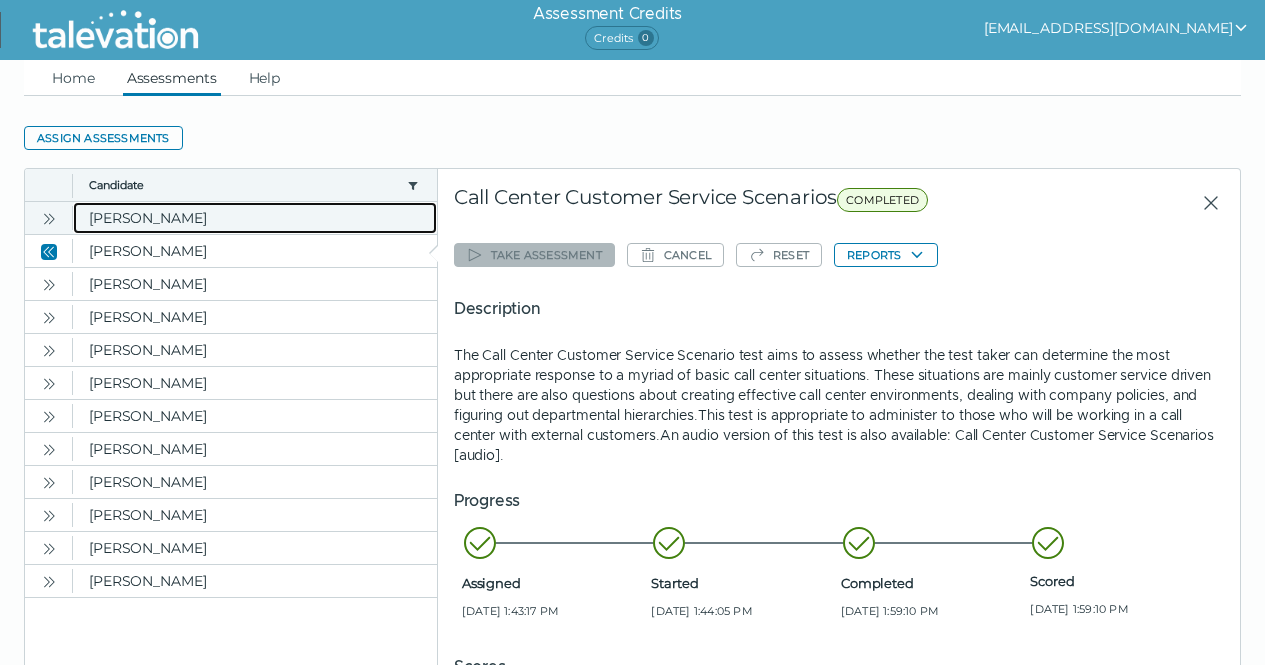 click on "[PERSON_NAME]" 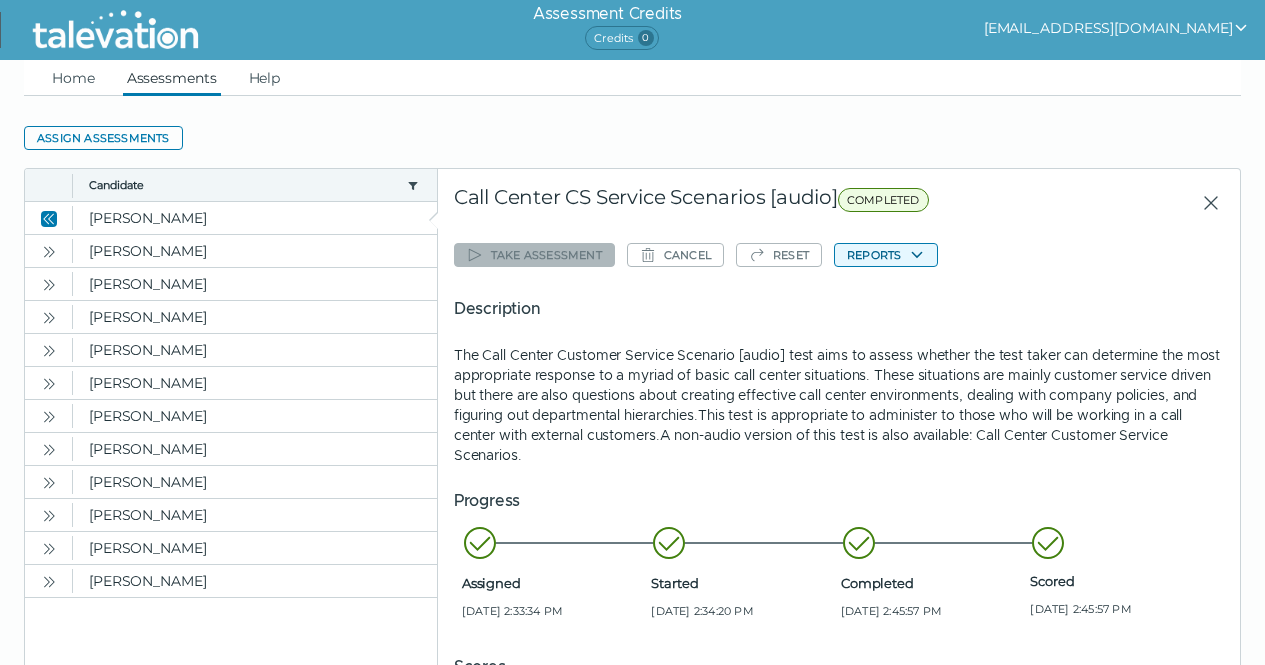 click on "Reports" 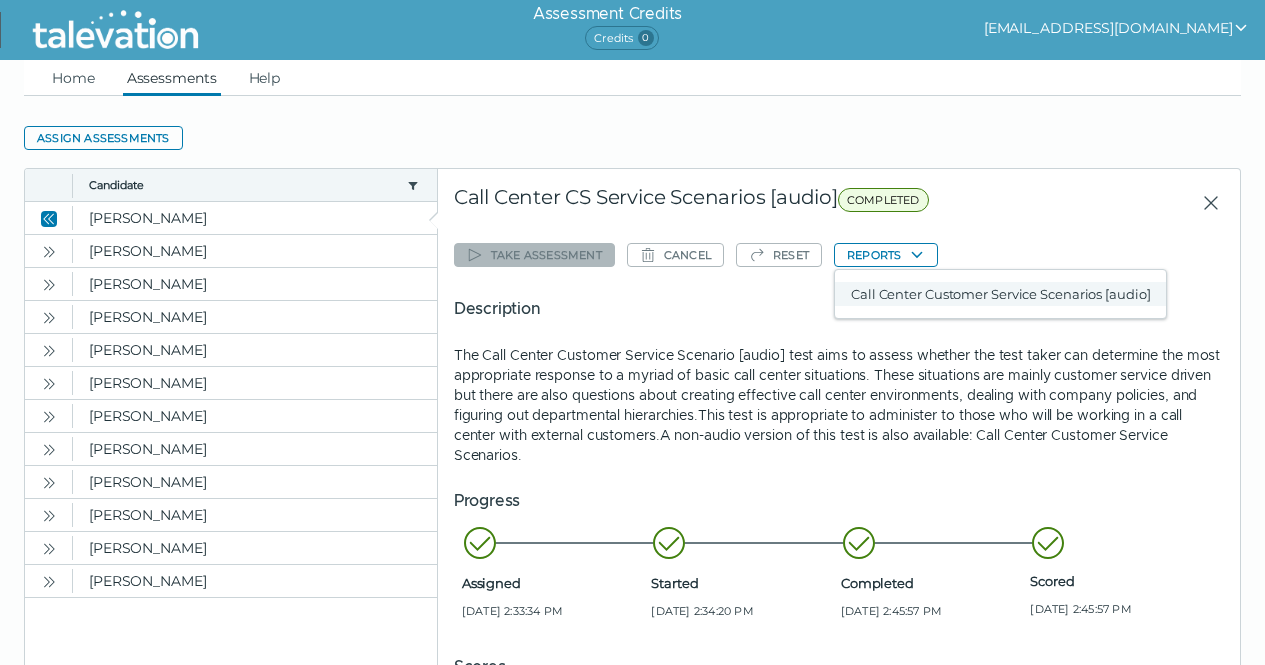 click on "Call Center Customer Service Scenarios [audio]" at bounding box center [1000, 294] 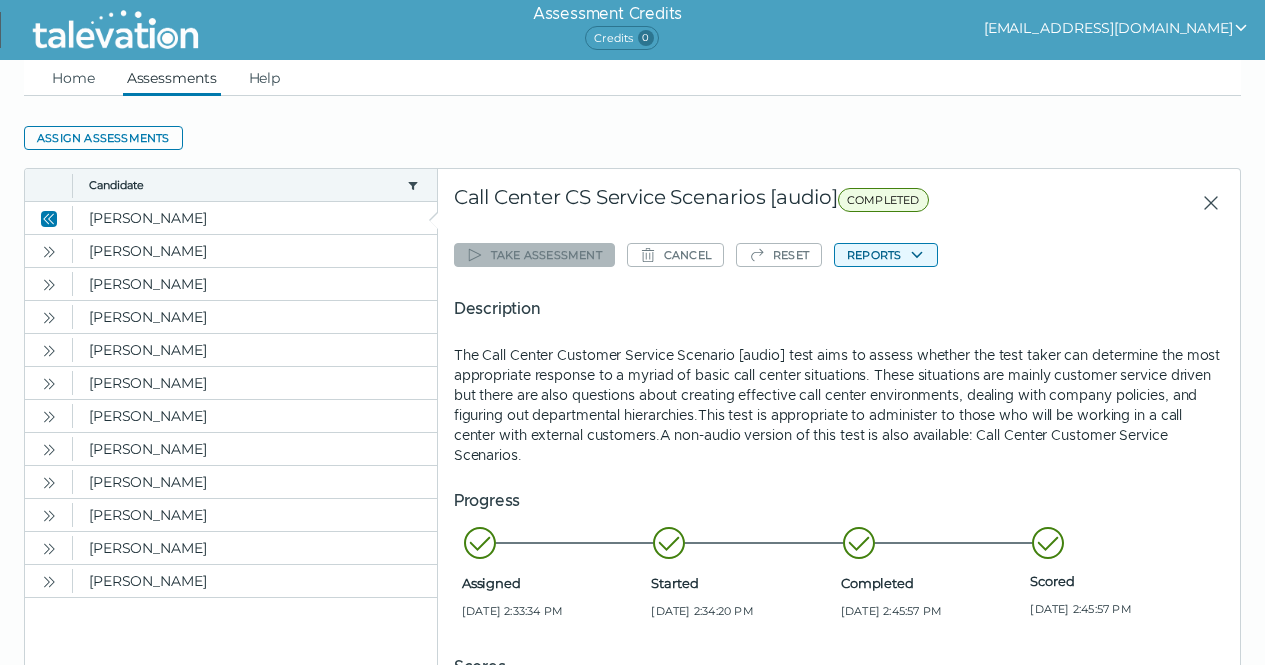 click on "Reports" 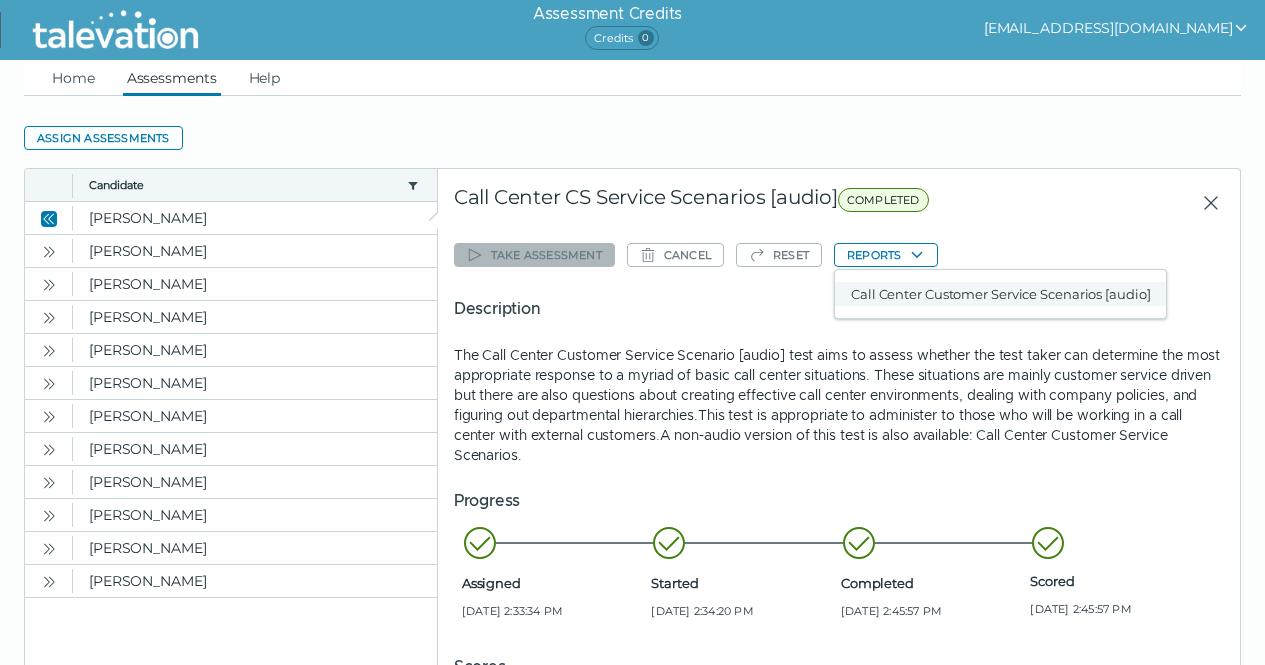 click on "Call Center Customer Service Scenarios [audio]" at bounding box center [1000, 294] 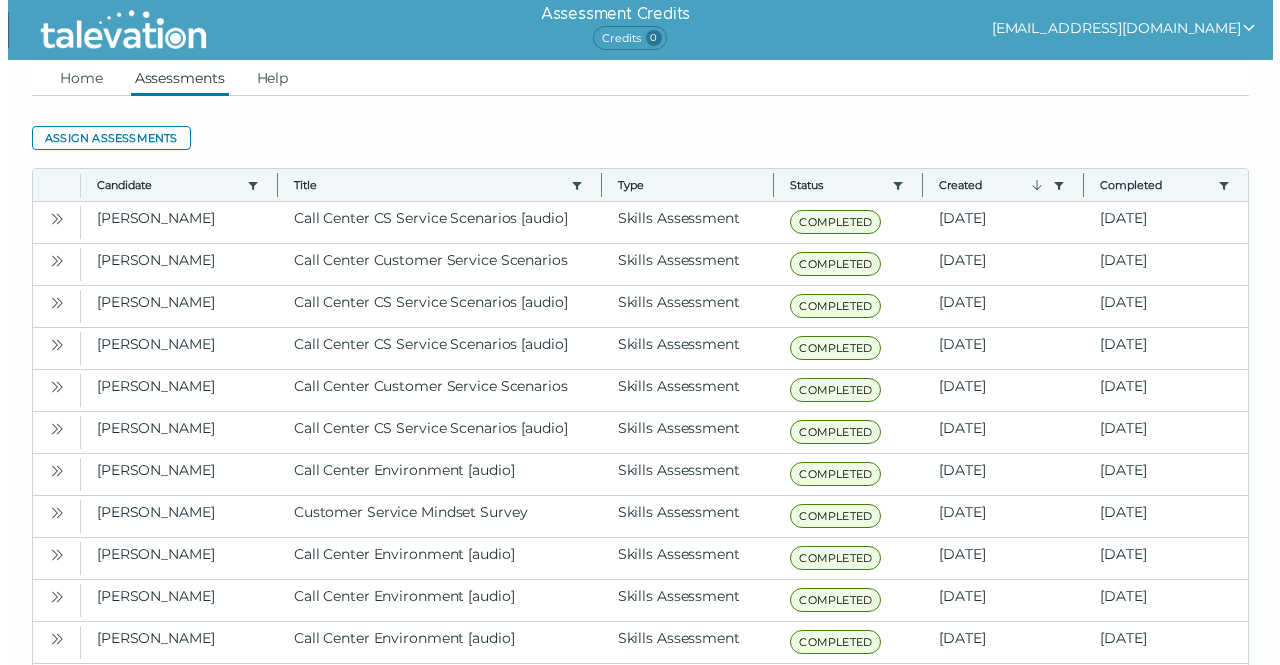 scroll, scrollTop: 0, scrollLeft: 0, axis: both 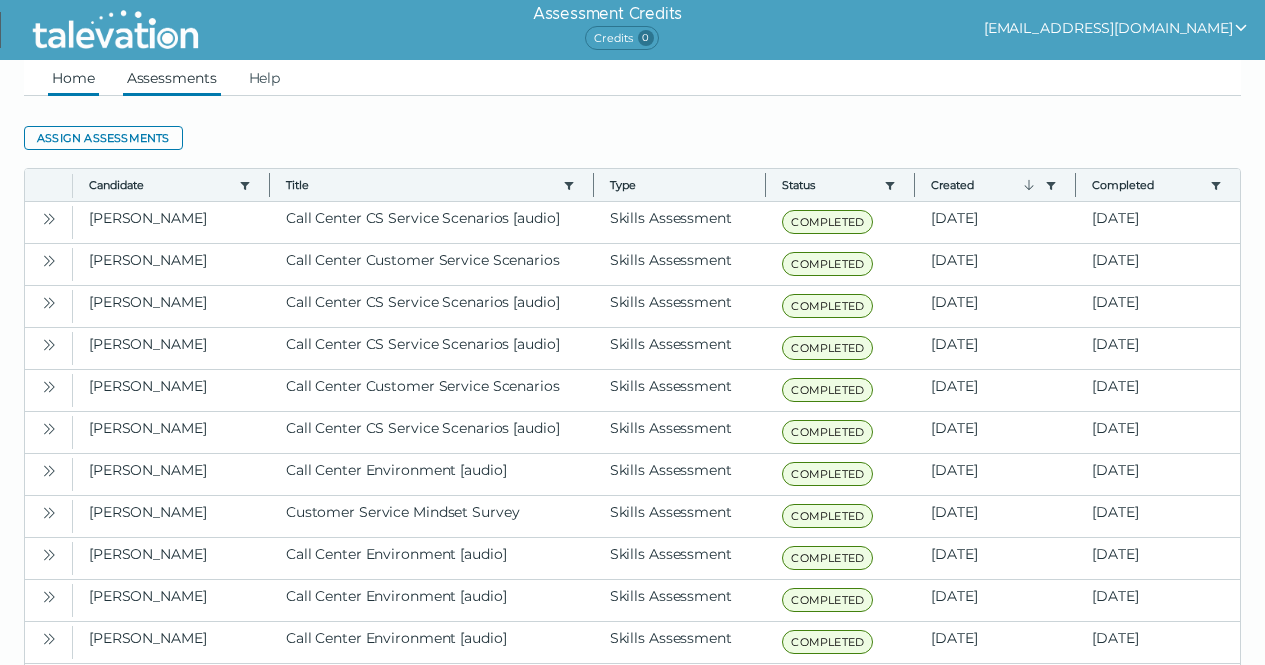 click on "Home" at bounding box center [73, 78] 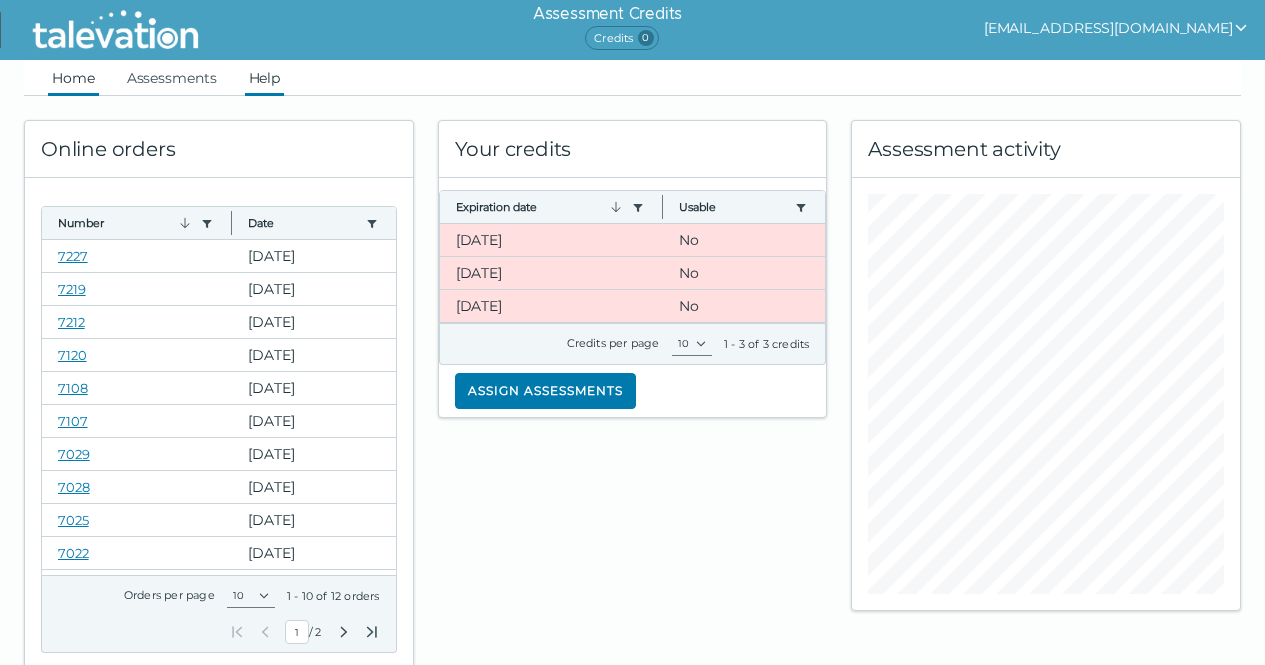click on "Help" at bounding box center [265, 78] 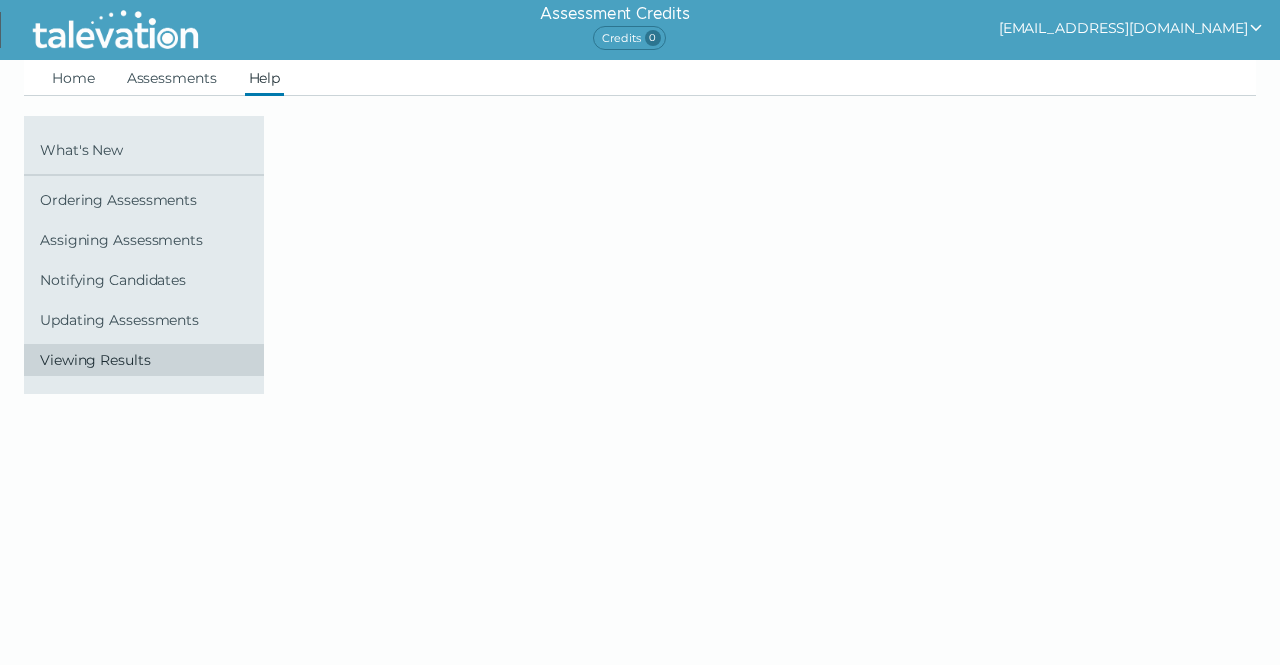 click on "Viewing Results" at bounding box center (148, 360) 